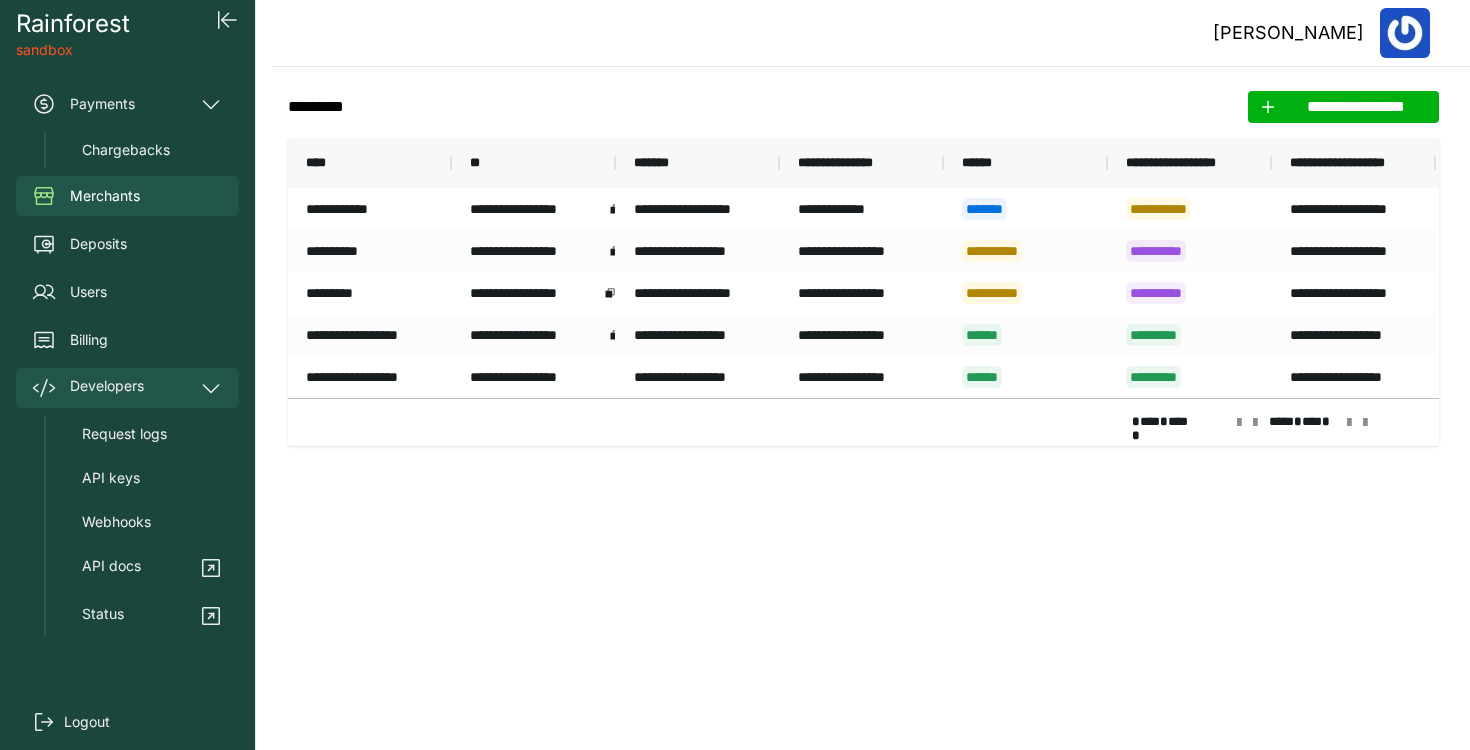scroll, scrollTop: 0, scrollLeft: 0, axis: both 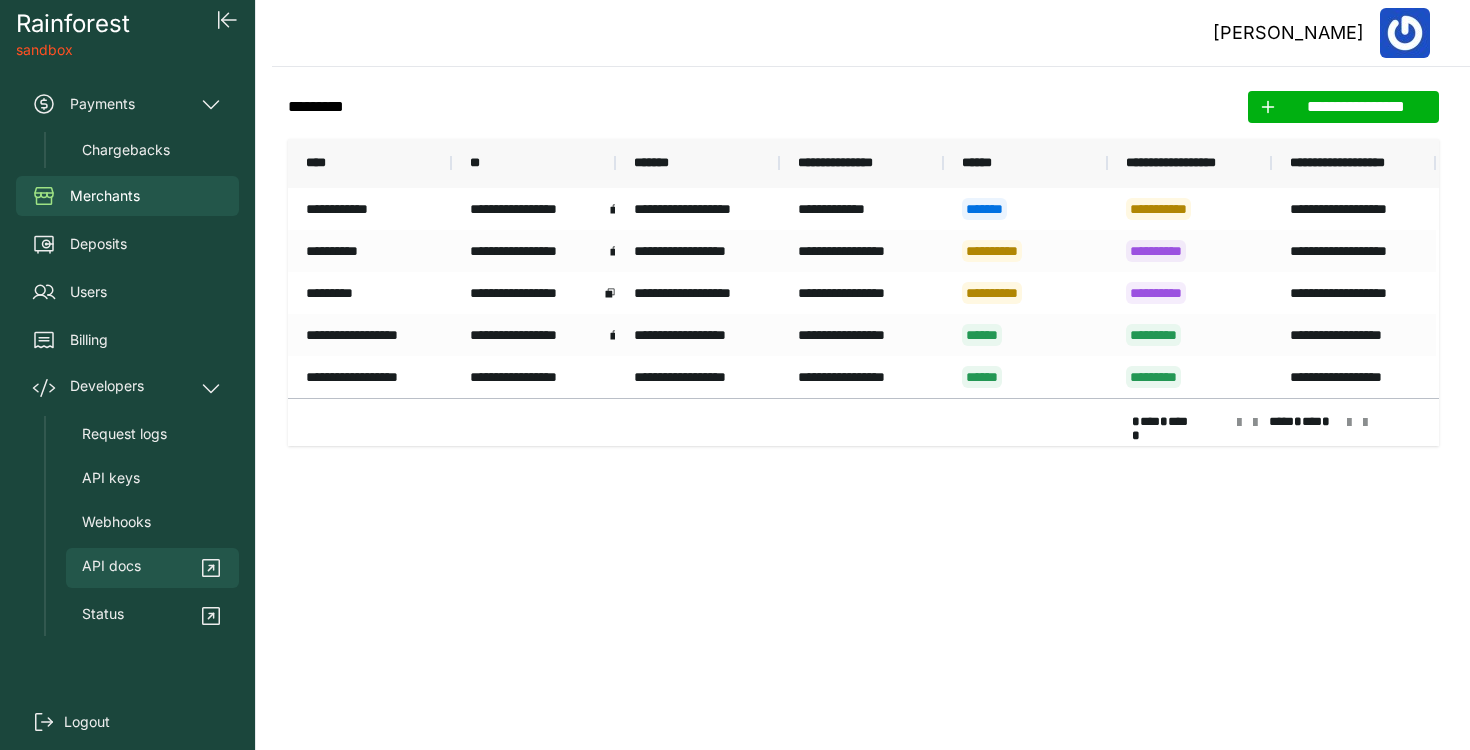 click on "API docs" at bounding box center (152, 568) 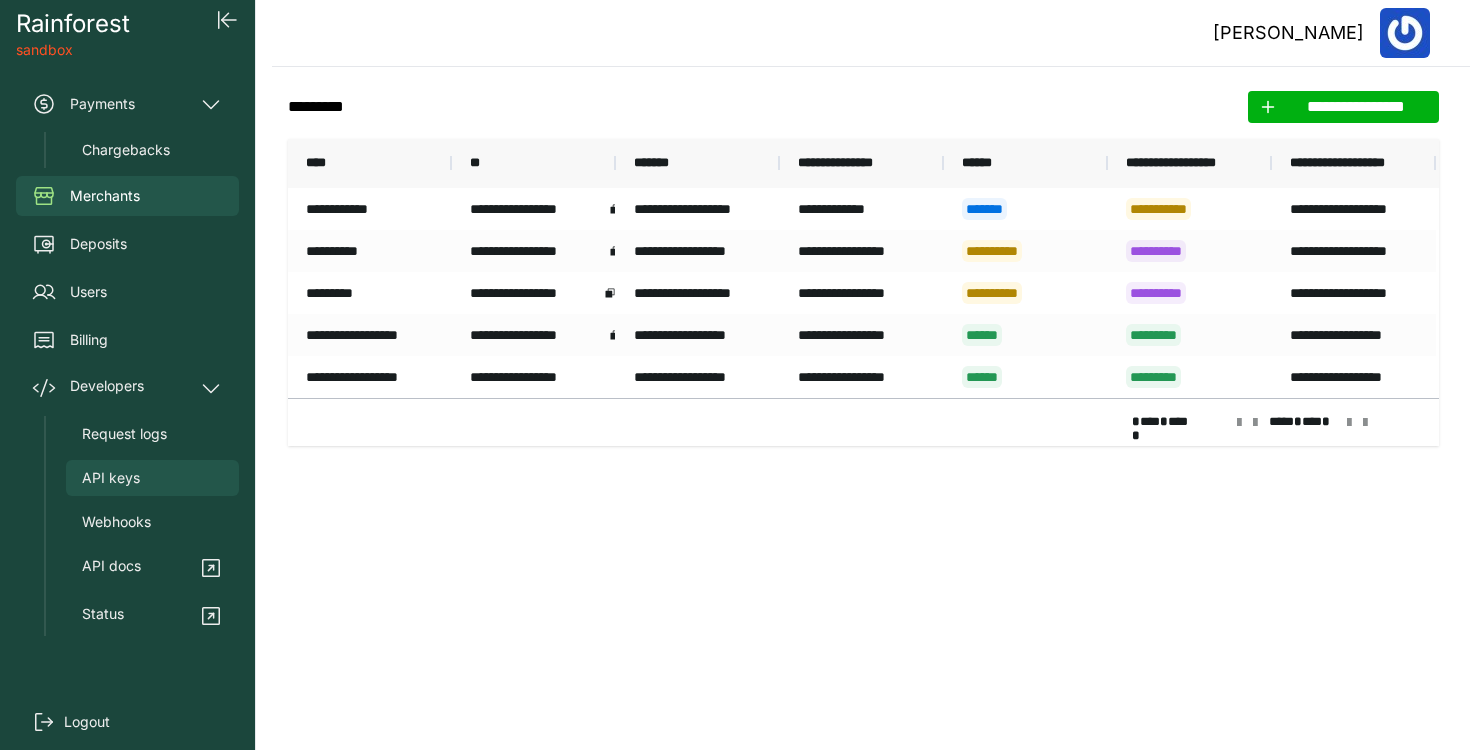 click on "API keys" at bounding box center (152, 478) 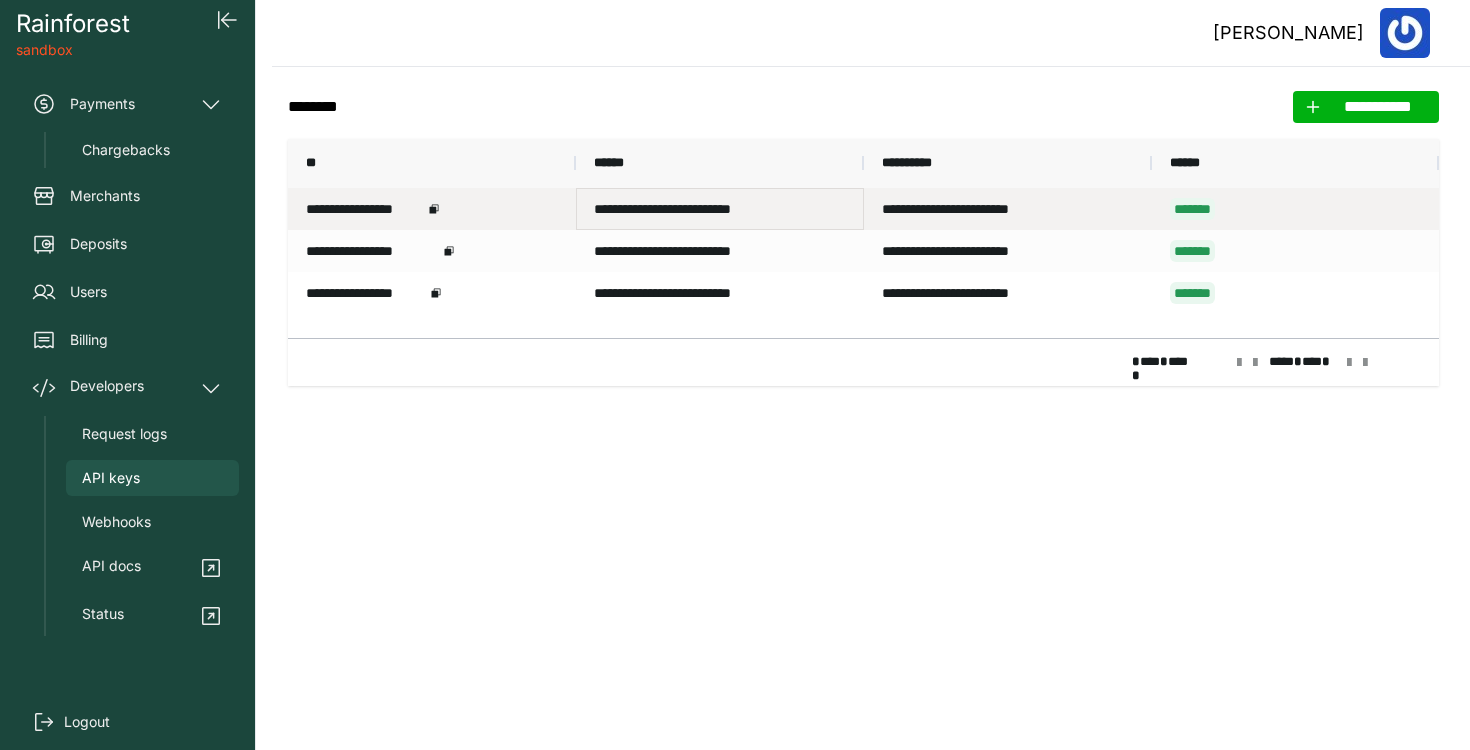 click on "**********" at bounding box center [720, 209] 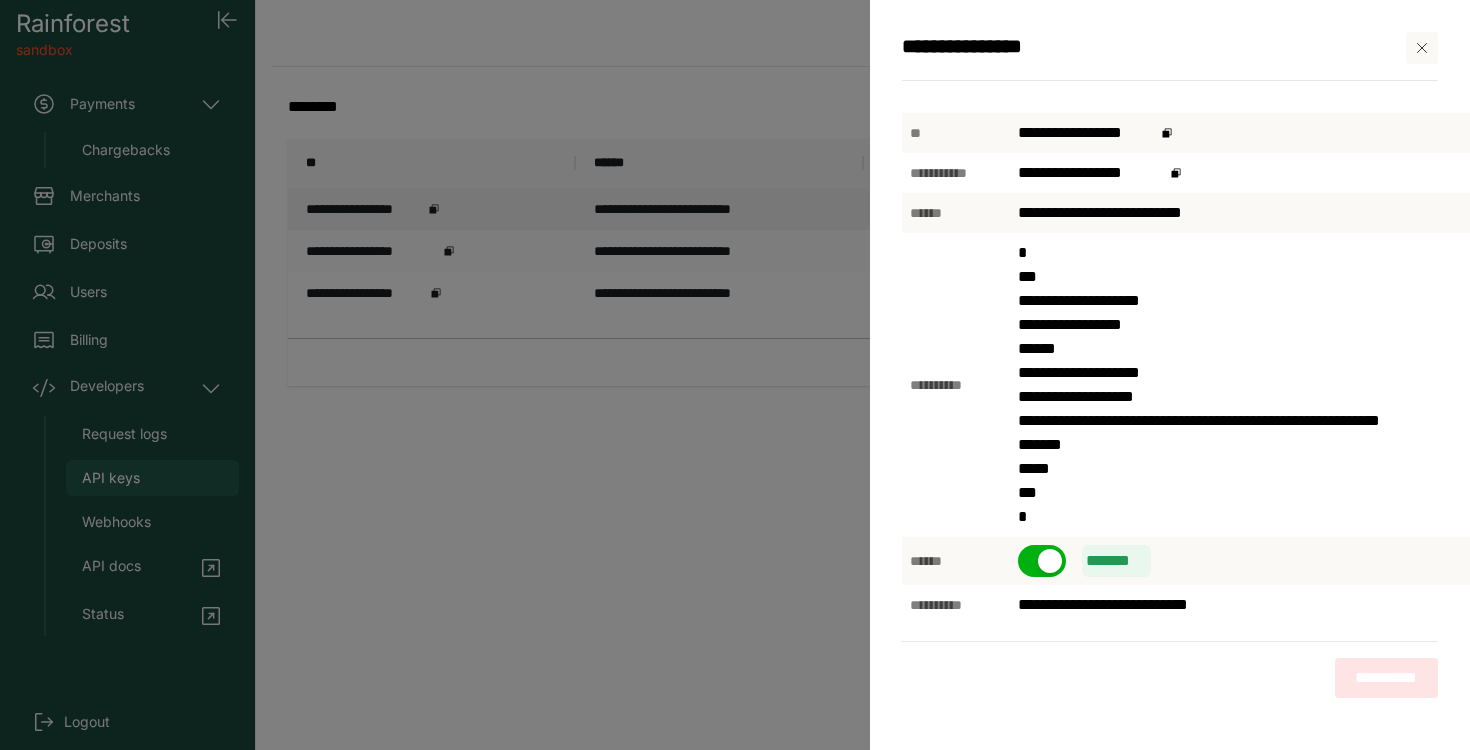 click on "**********" at bounding box center (735, 375) 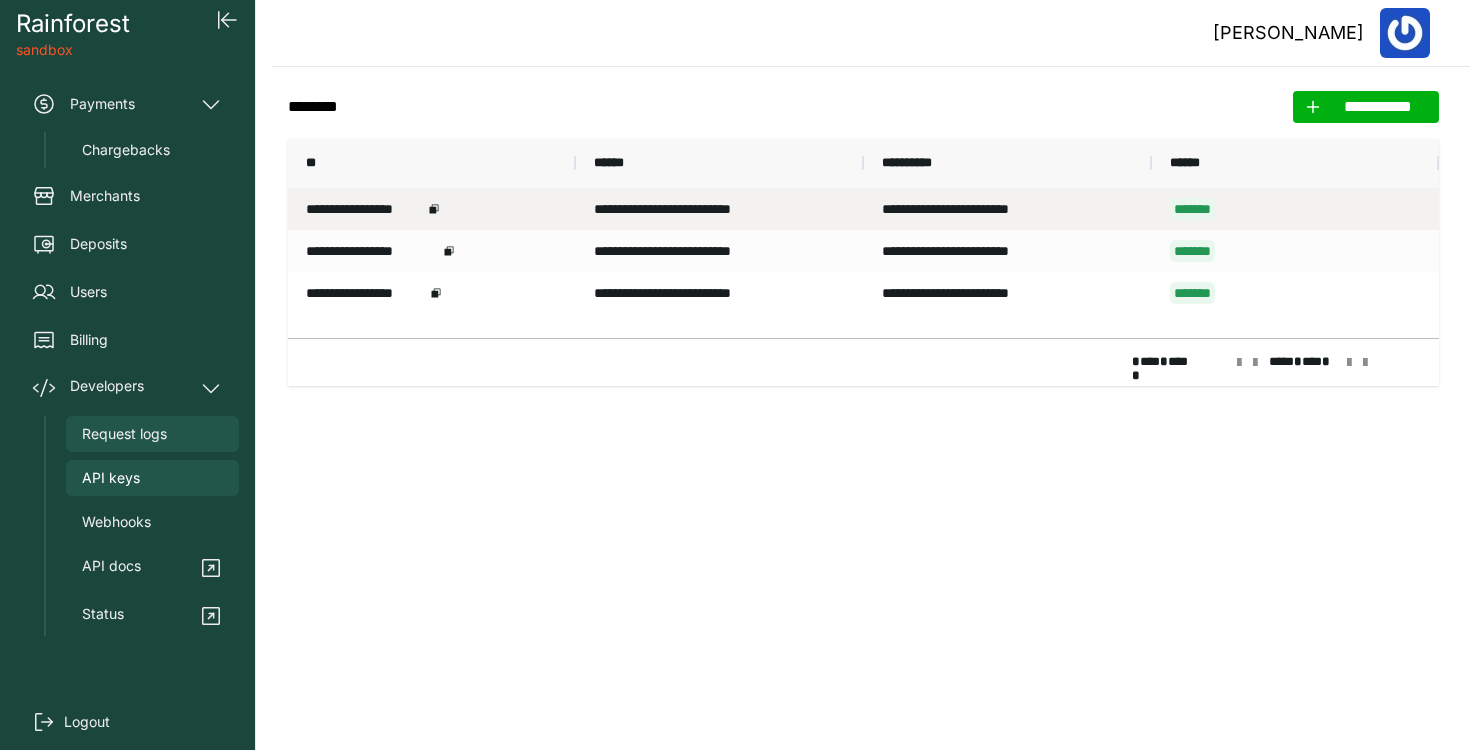 click on "Request logs" at bounding box center (124, 434) 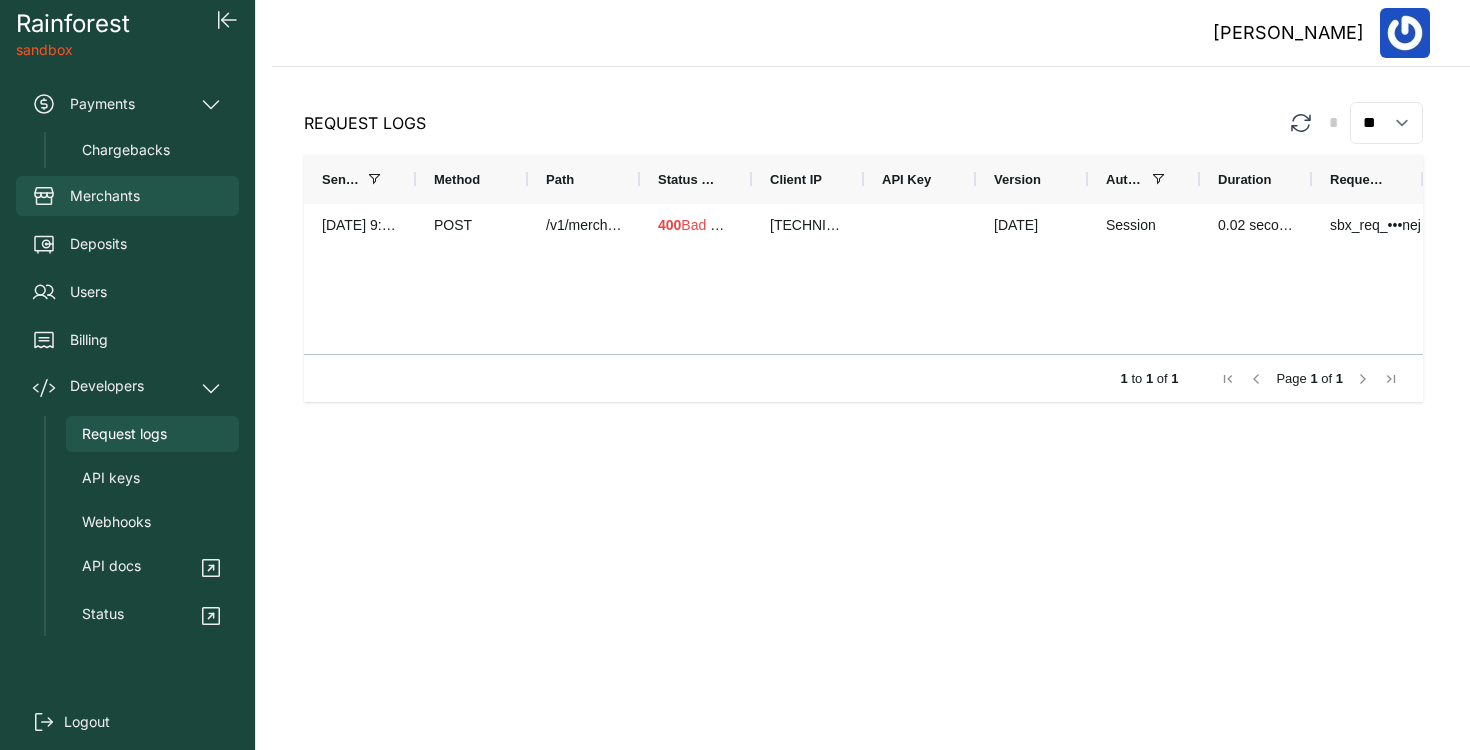 click on "Merchants" at bounding box center (105, 196) 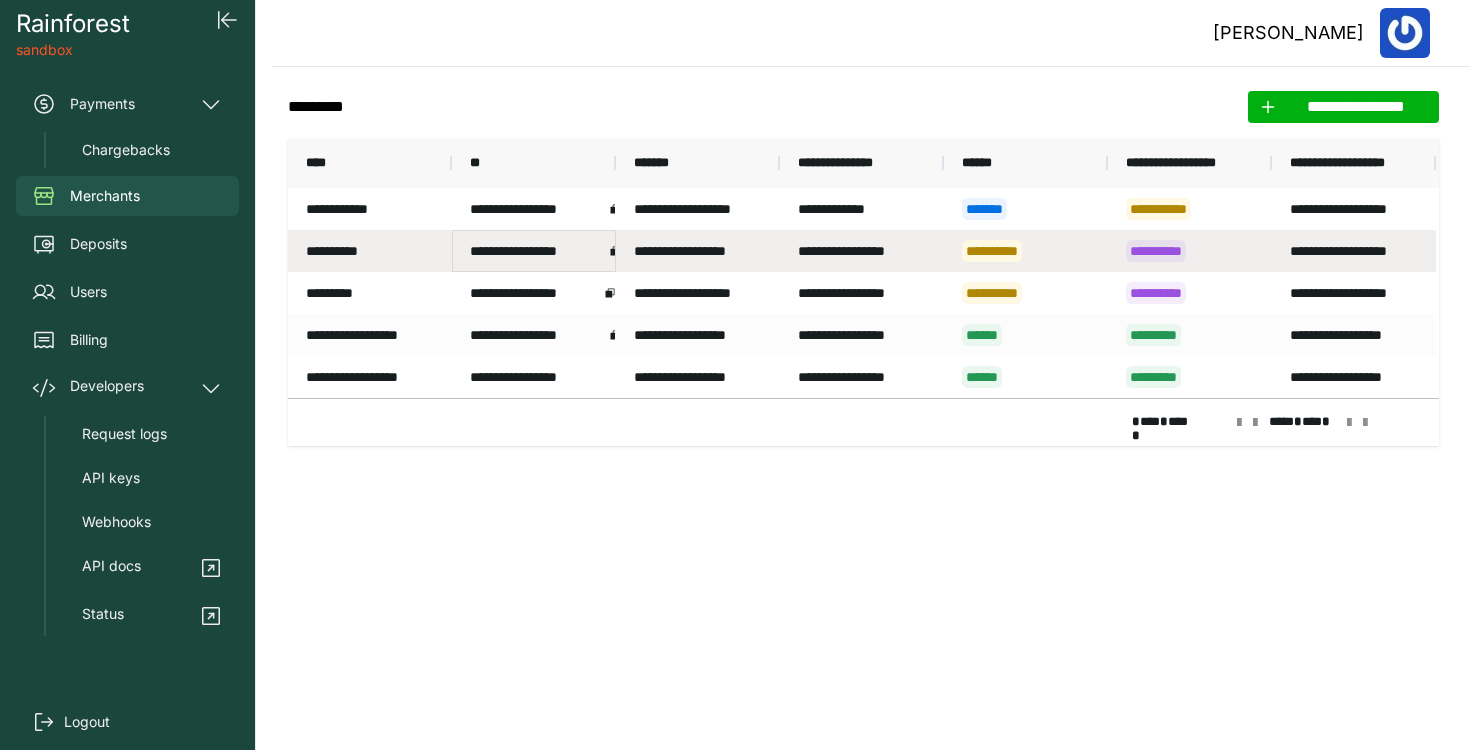 click on "**********" at bounding box center (534, 251) 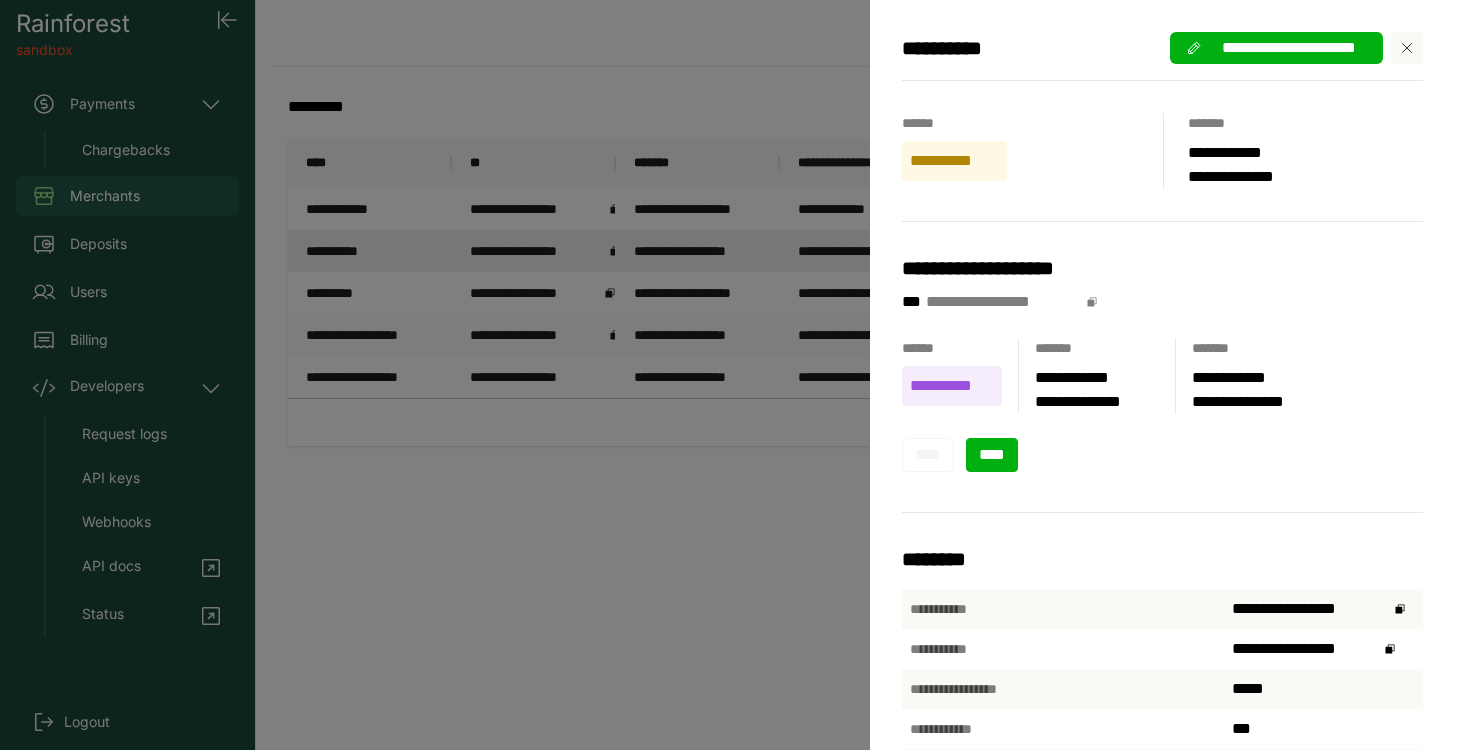 click on "****" at bounding box center (992, 455) 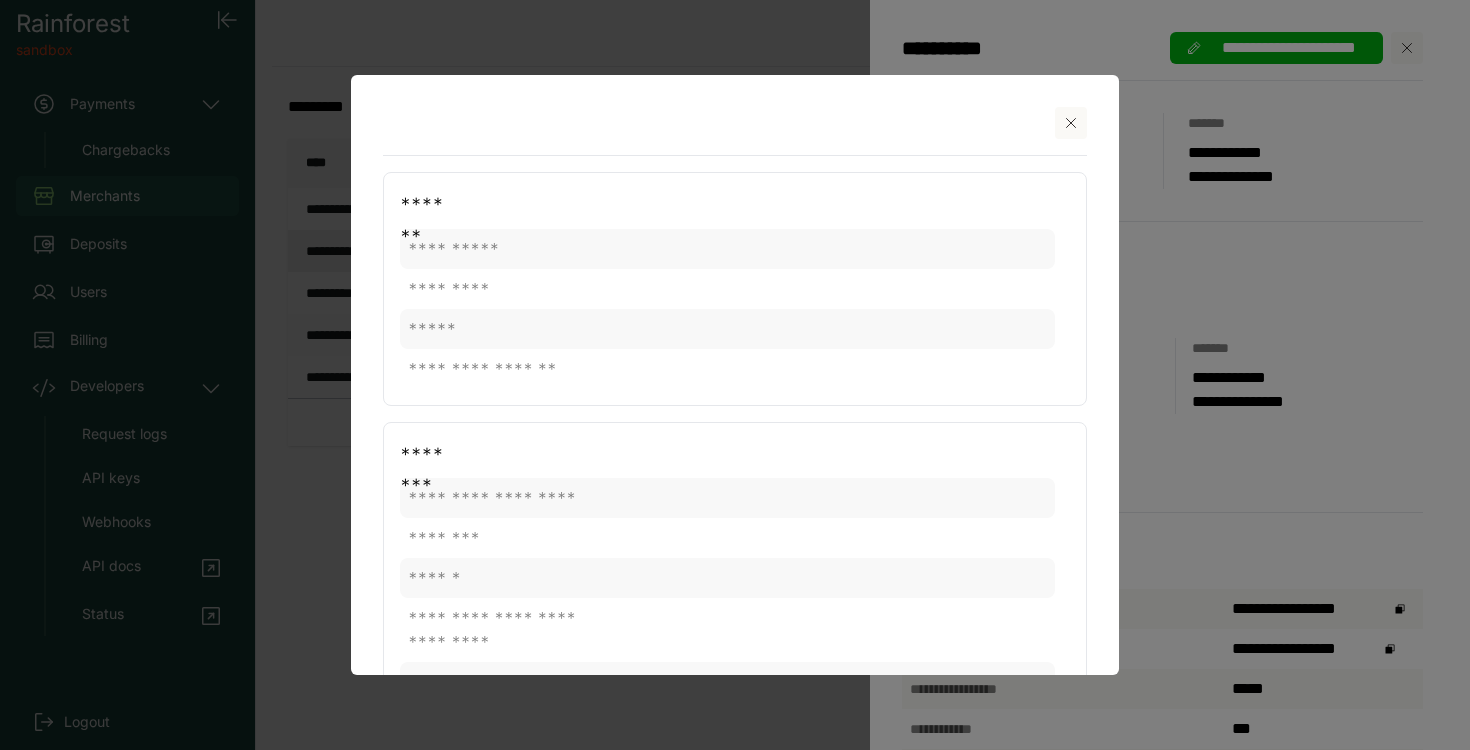 click on "**********" at bounding box center (735, 289) 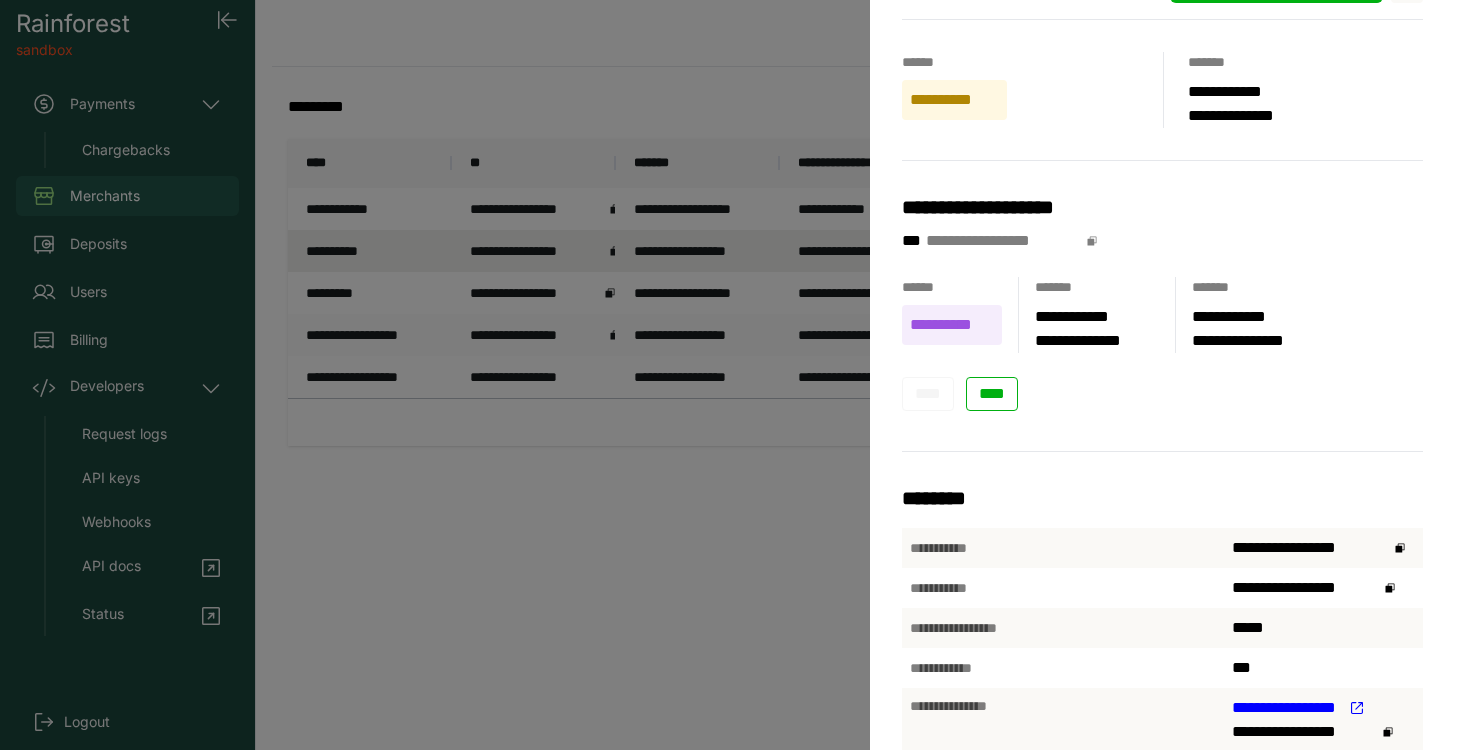 scroll, scrollTop: 295, scrollLeft: 0, axis: vertical 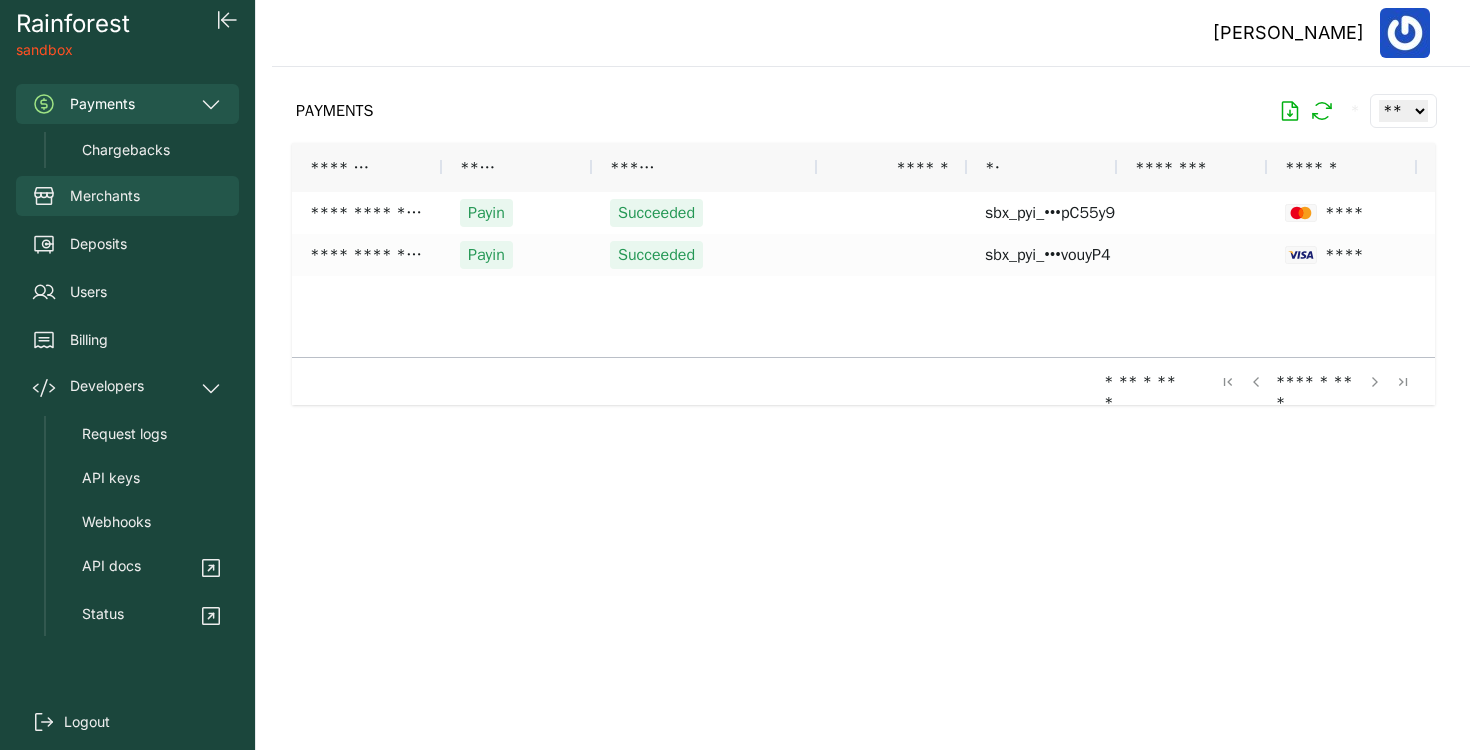 click on "Merchants" at bounding box center [105, 196] 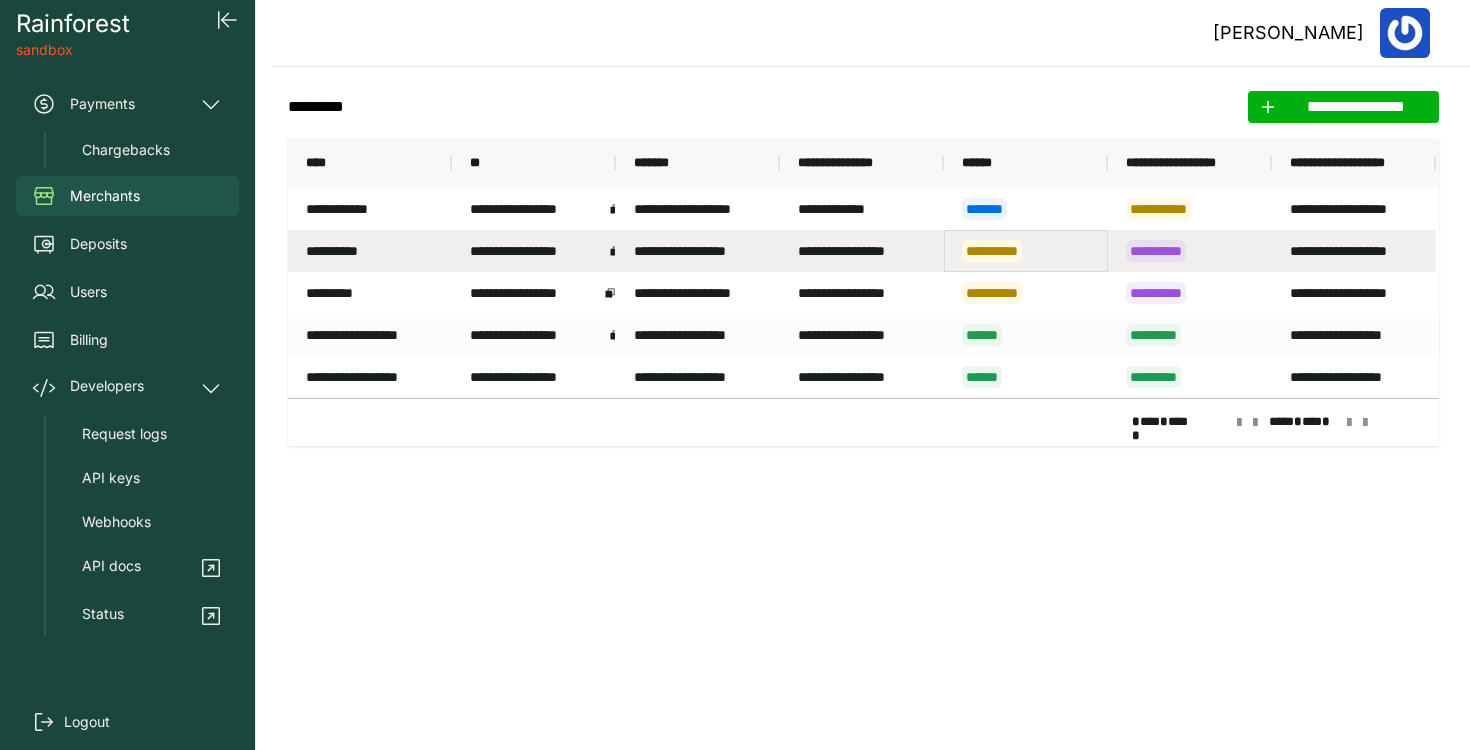 click on "**********" at bounding box center (1026, 251) 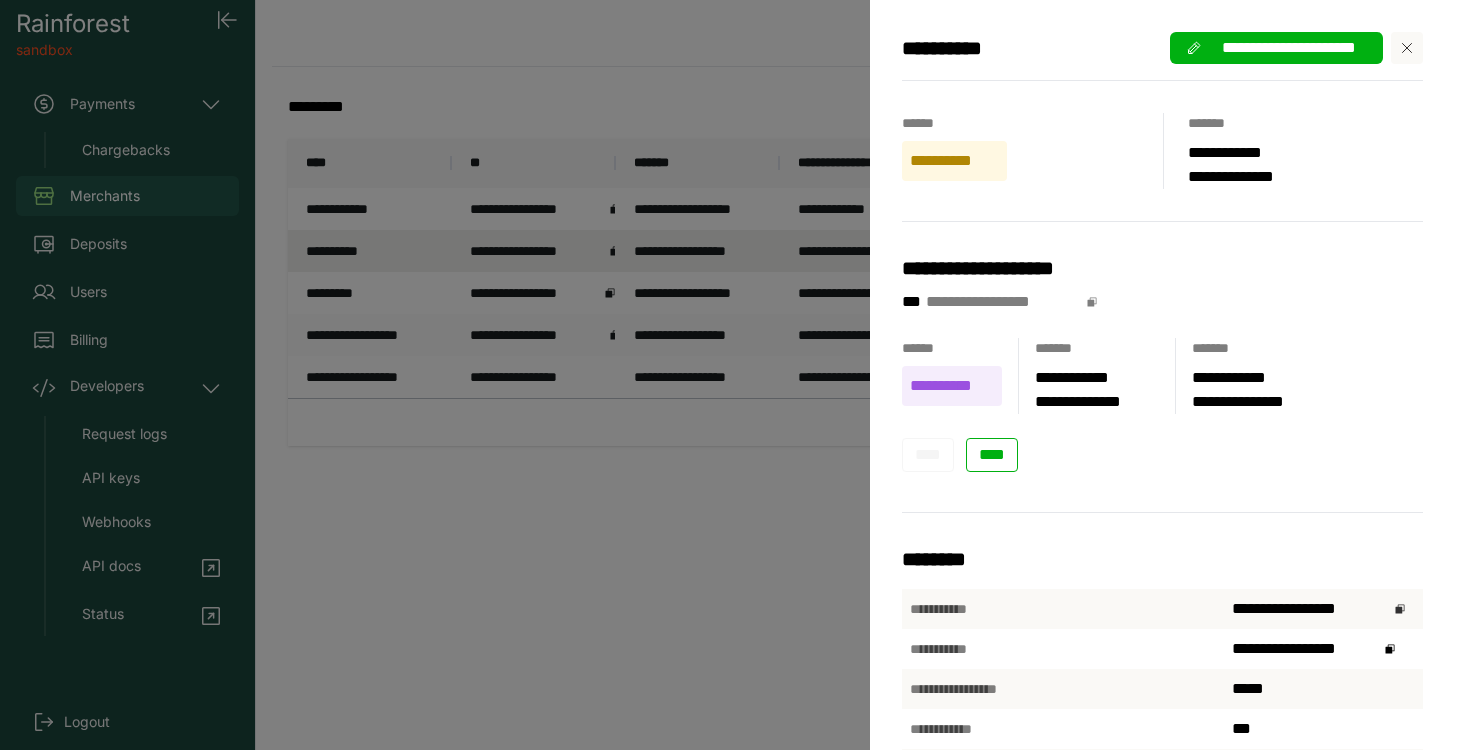 click 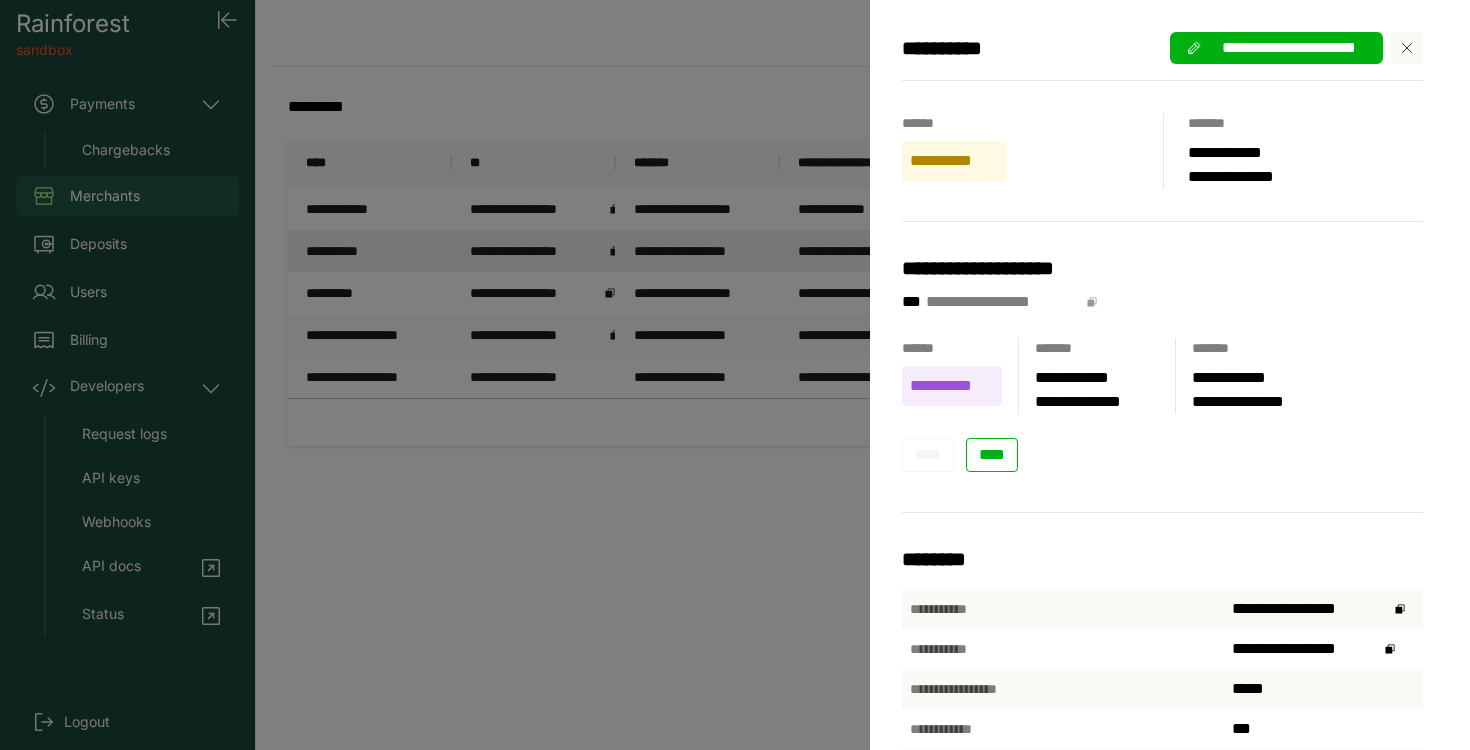 click 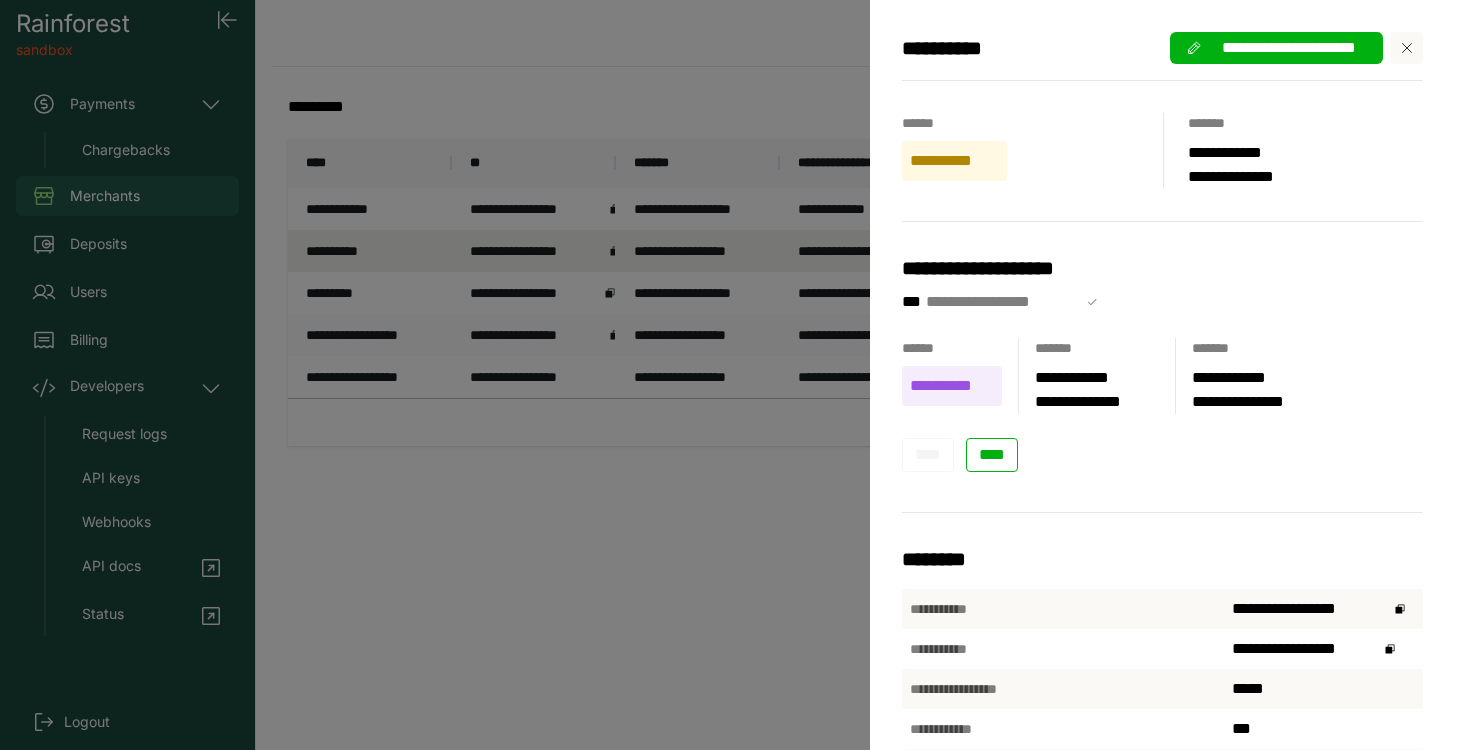 drag, startPoint x: 1094, startPoint y: 299, endPoint x: 1094, endPoint y: 279, distance: 20 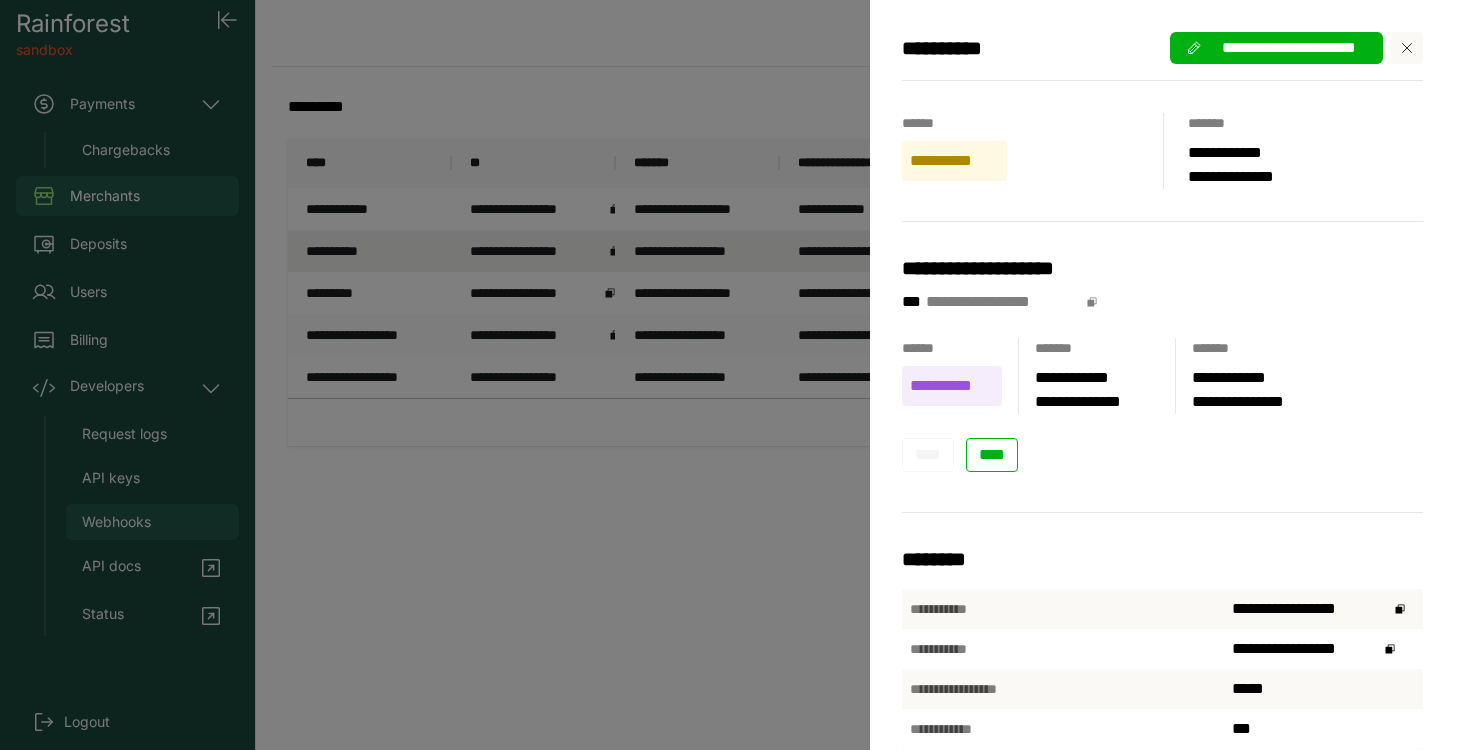 click on "**********" at bounding box center [735, 375] 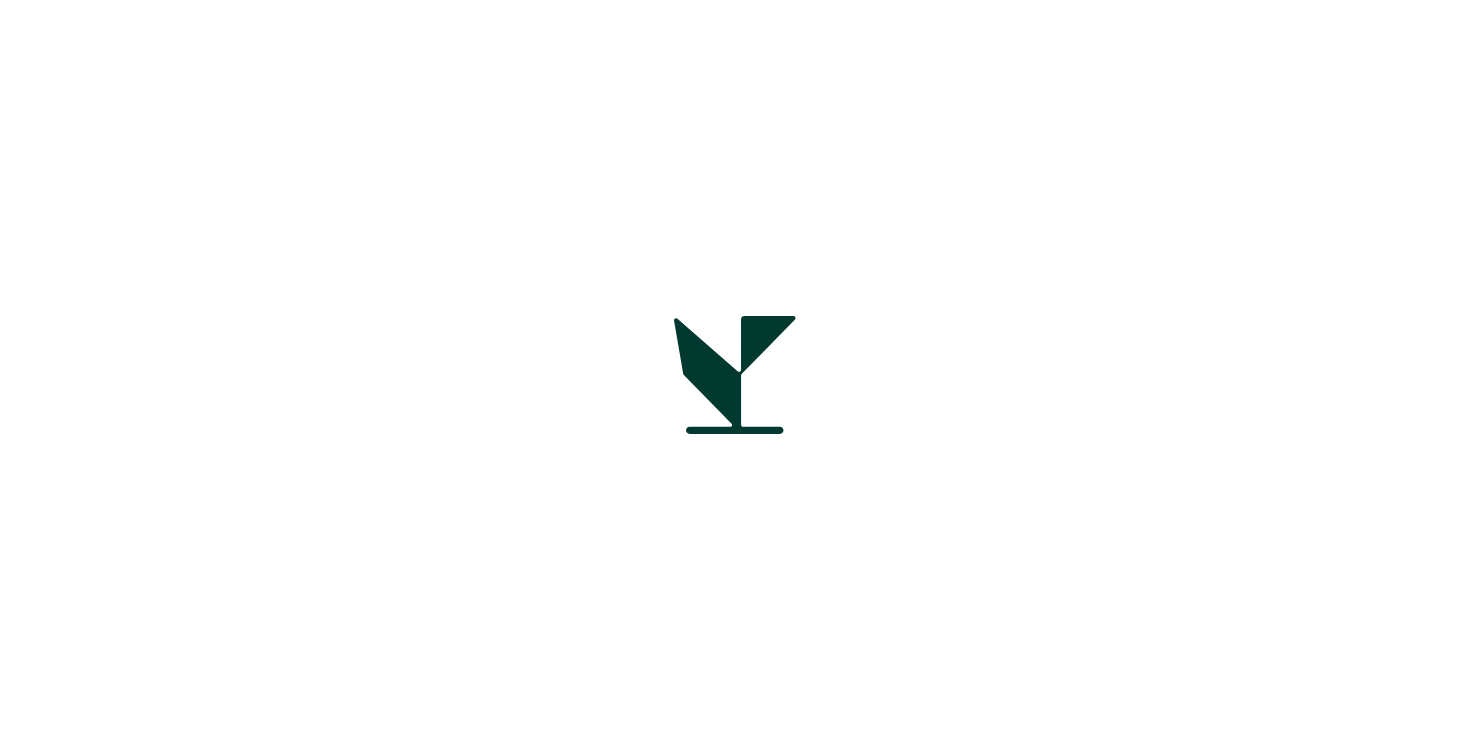 scroll, scrollTop: 0, scrollLeft: 0, axis: both 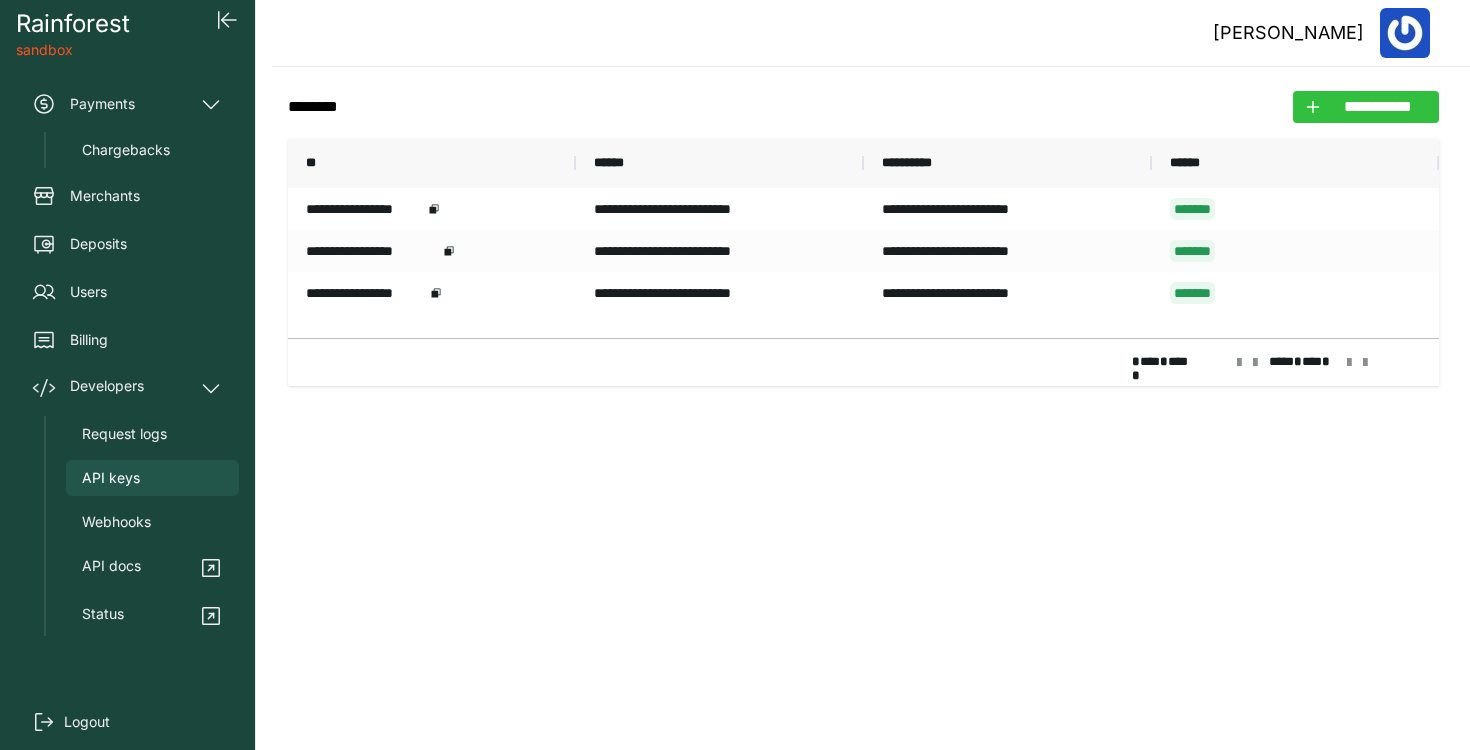 click 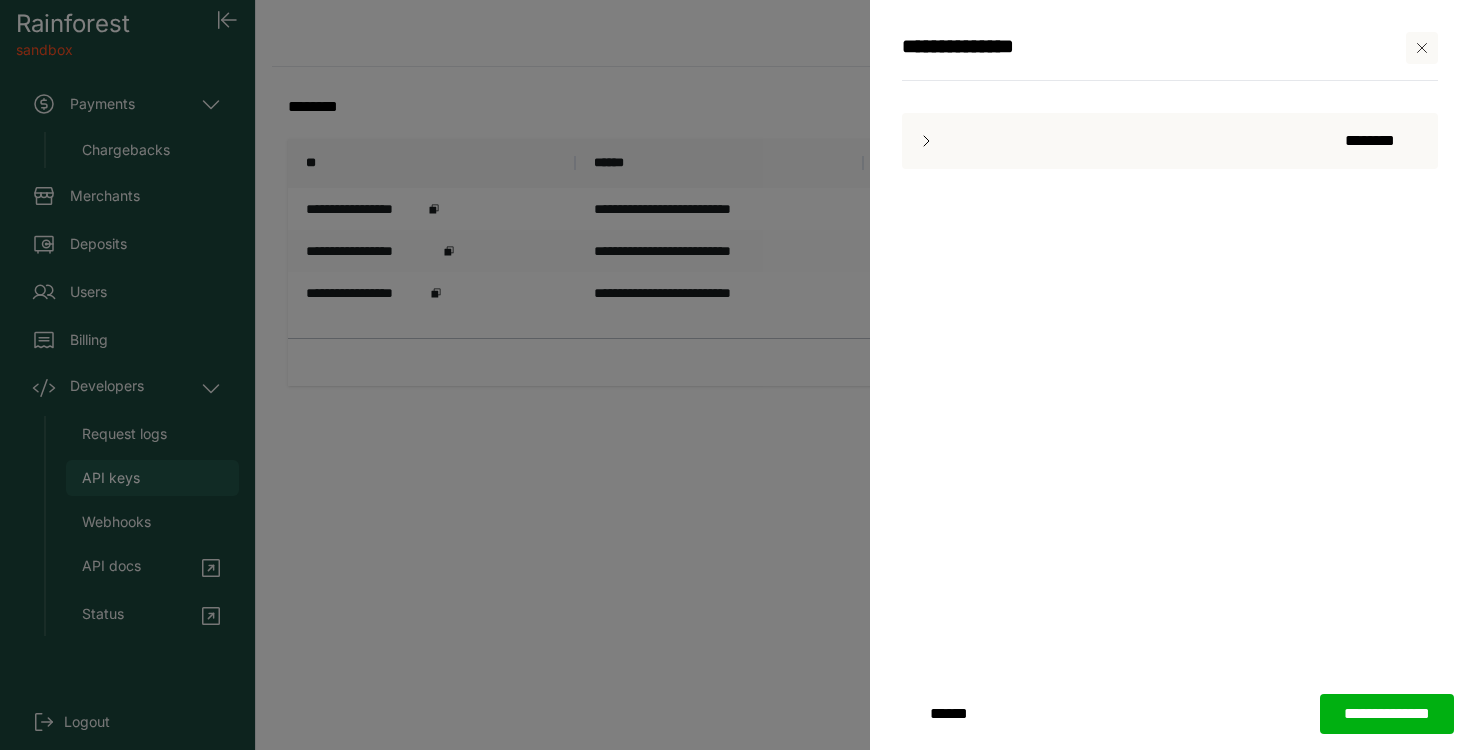 click 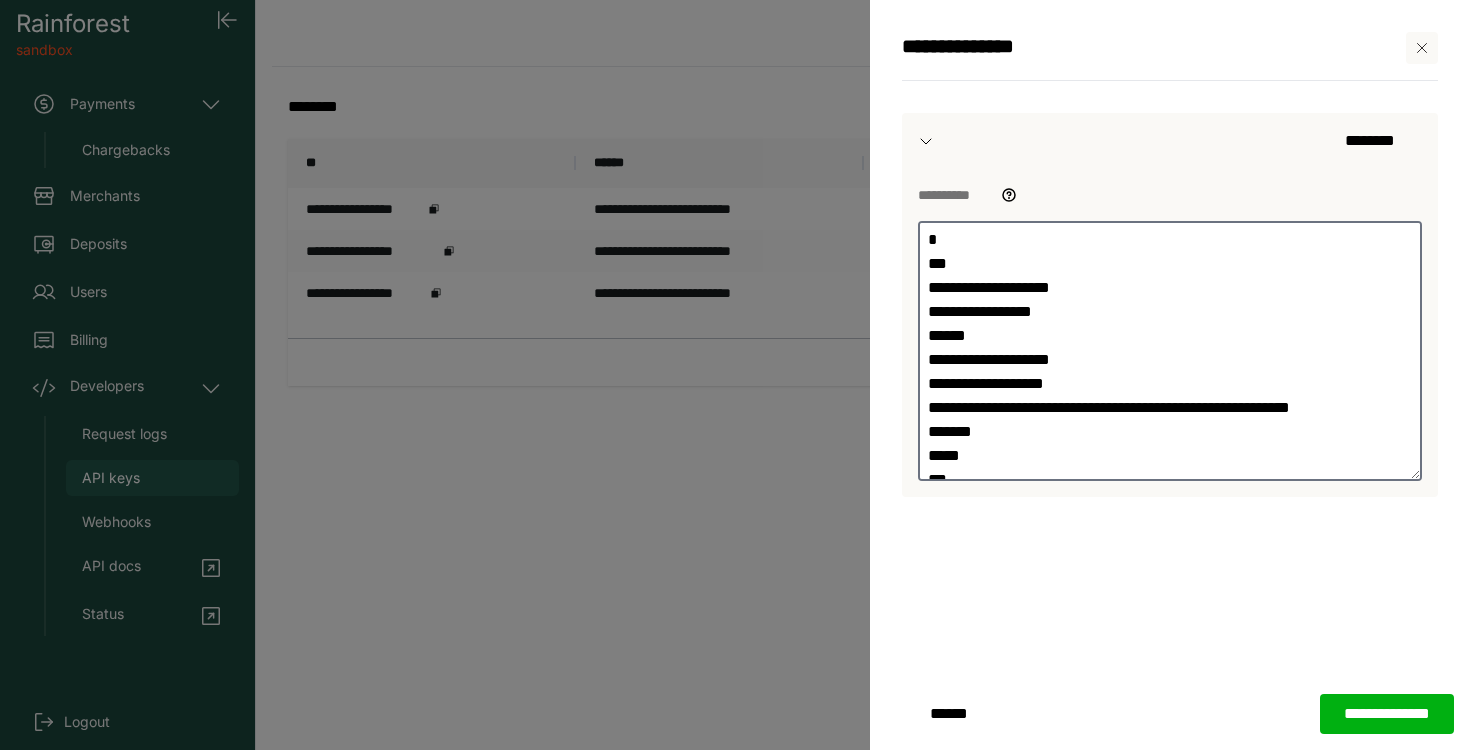 scroll, scrollTop: 0, scrollLeft: 0, axis: both 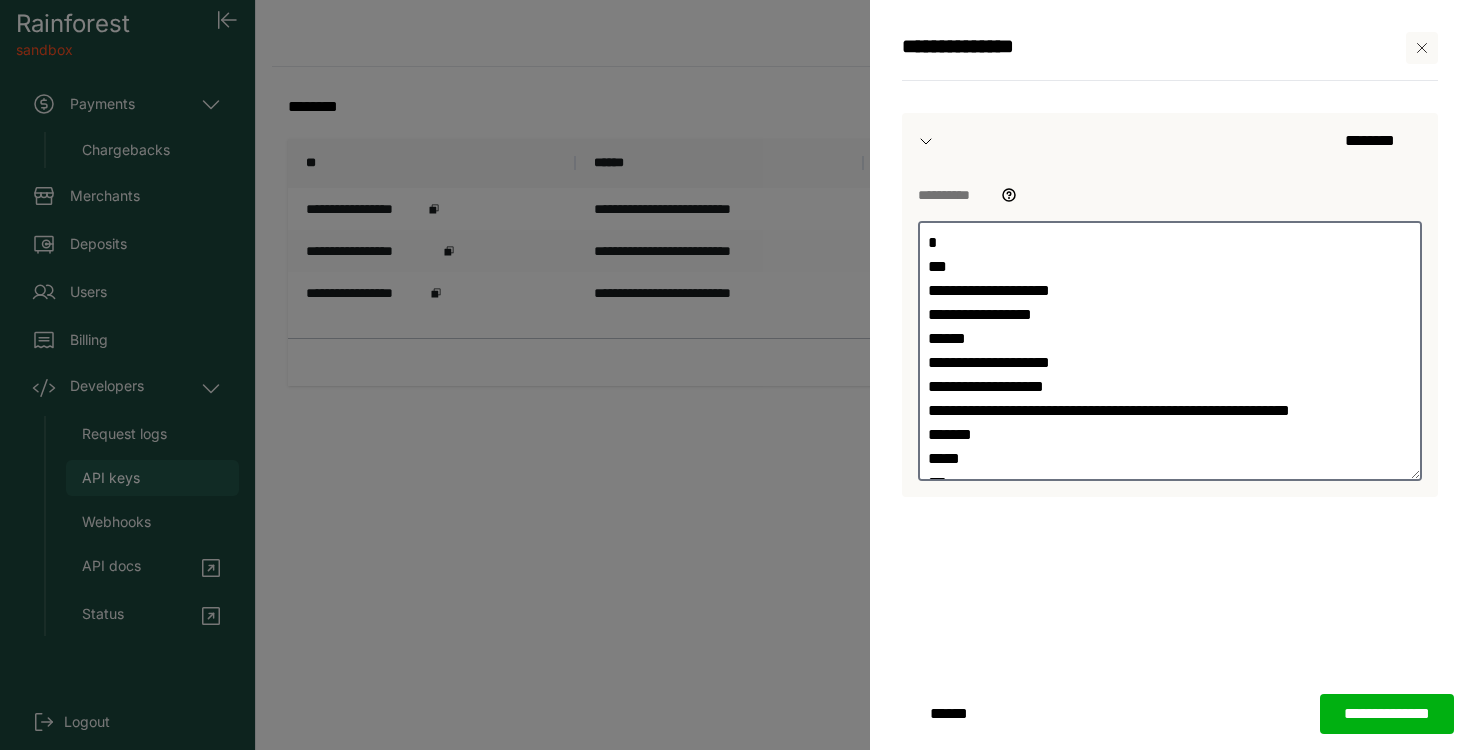 click on "**********" at bounding box center (1387, 713) 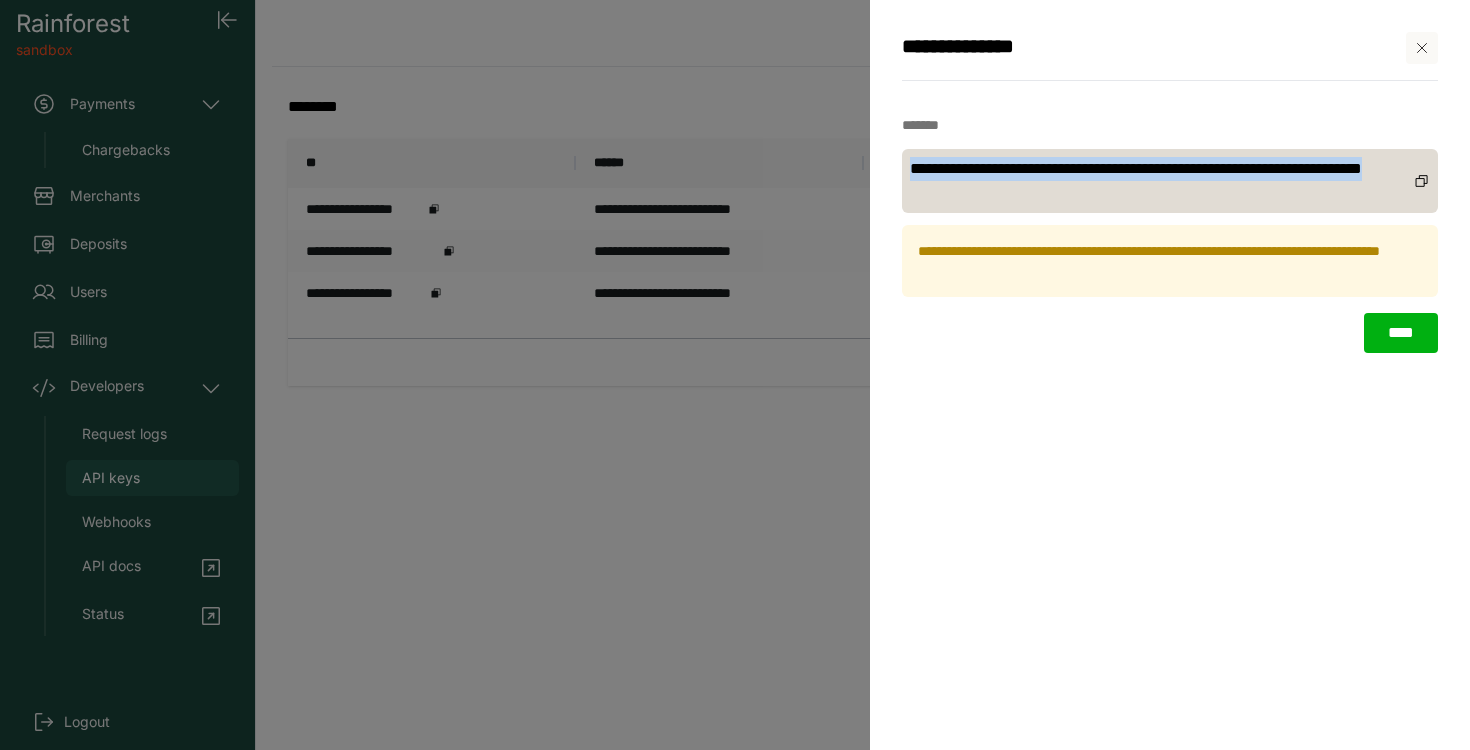 click on "**********" at bounding box center [1162, 181] 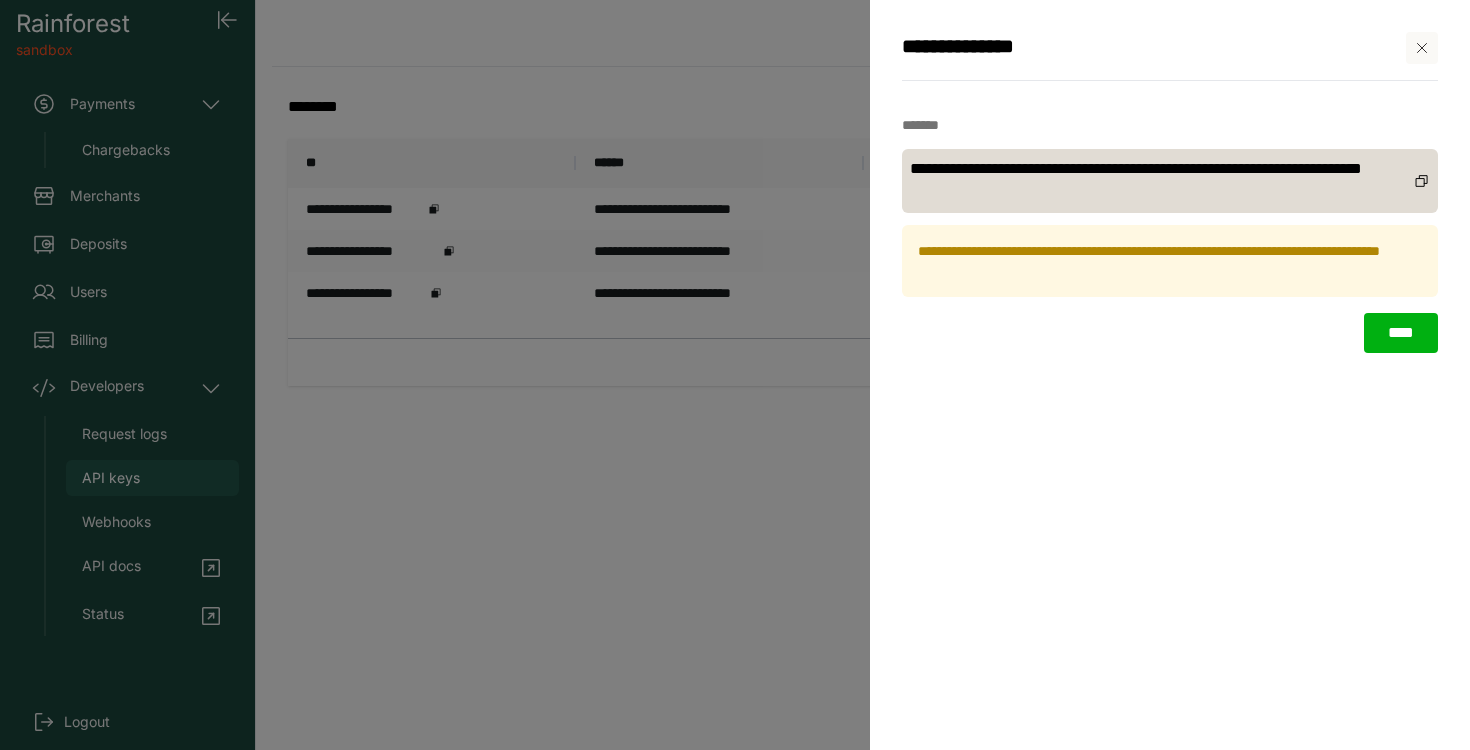 click 